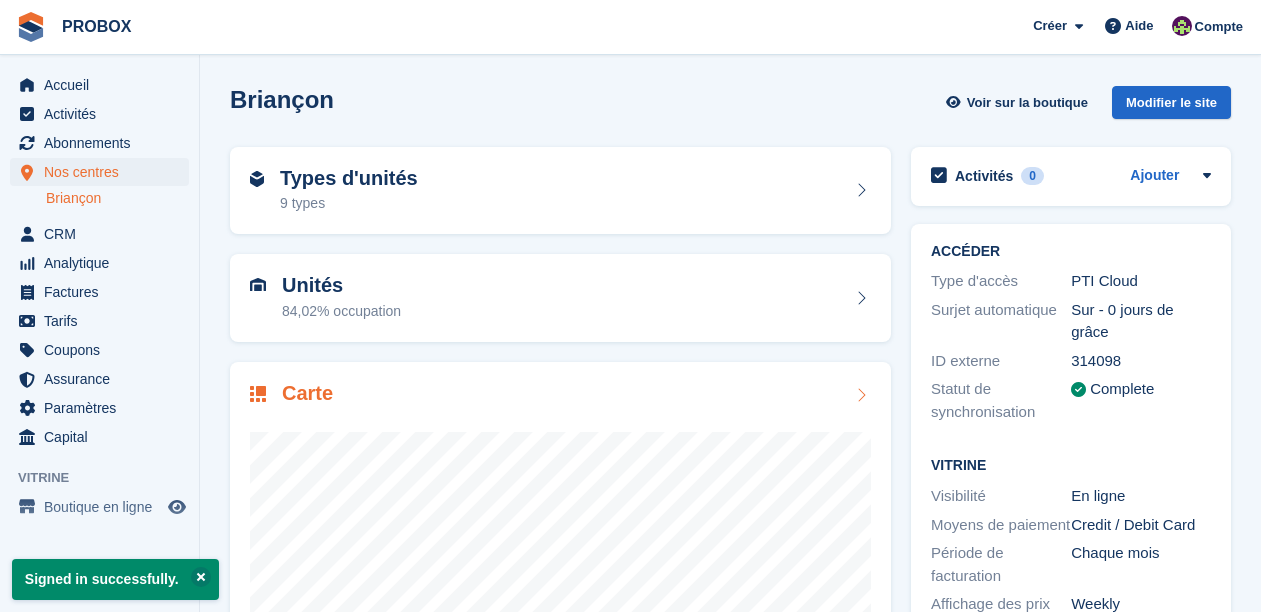 scroll, scrollTop: 0, scrollLeft: 0, axis: both 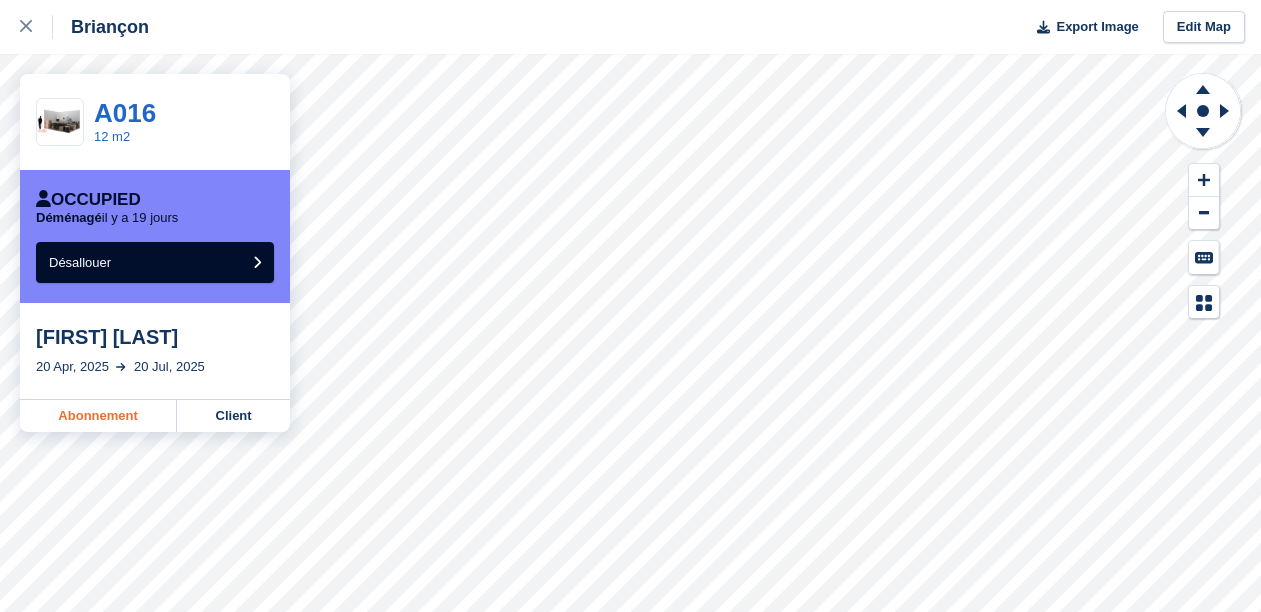 click on "Abonnement" at bounding box center (98, 416) 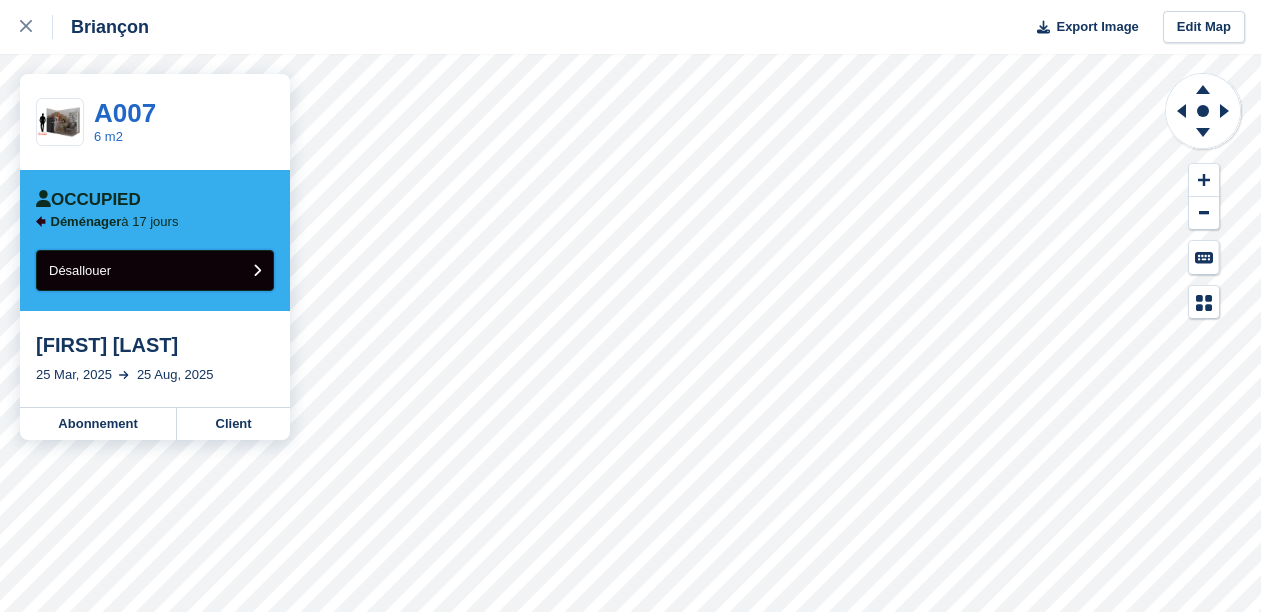 click on "Désallouer" at bounding box center (155, 270) 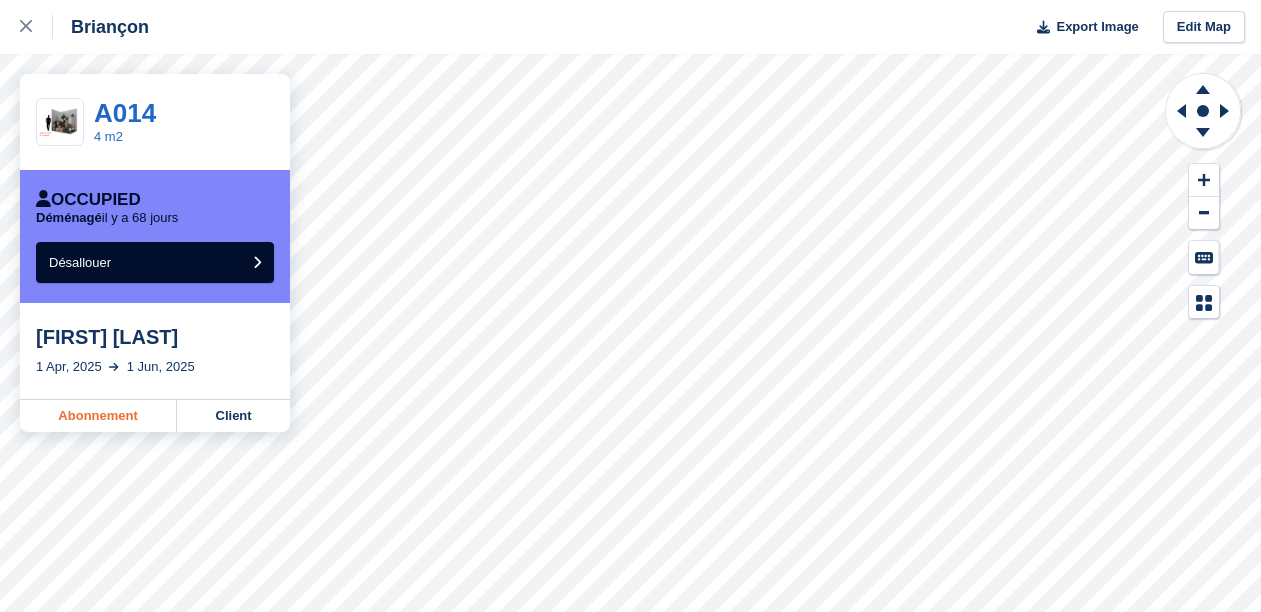 click on "Abonnement" at bounding box center (98, 416) 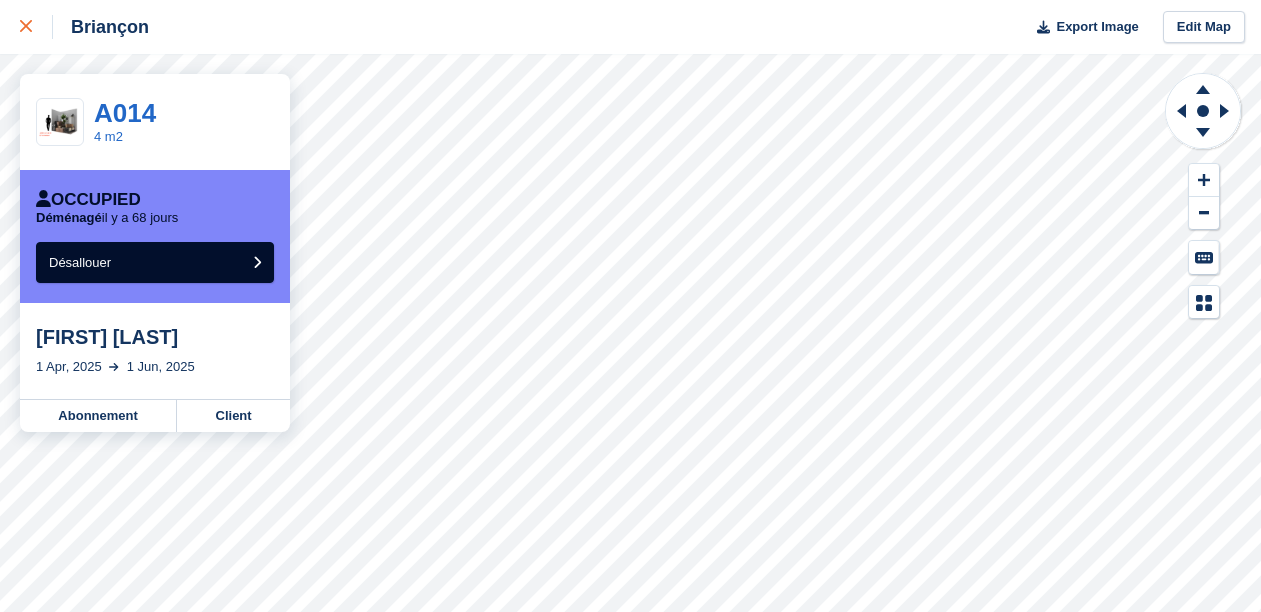 click 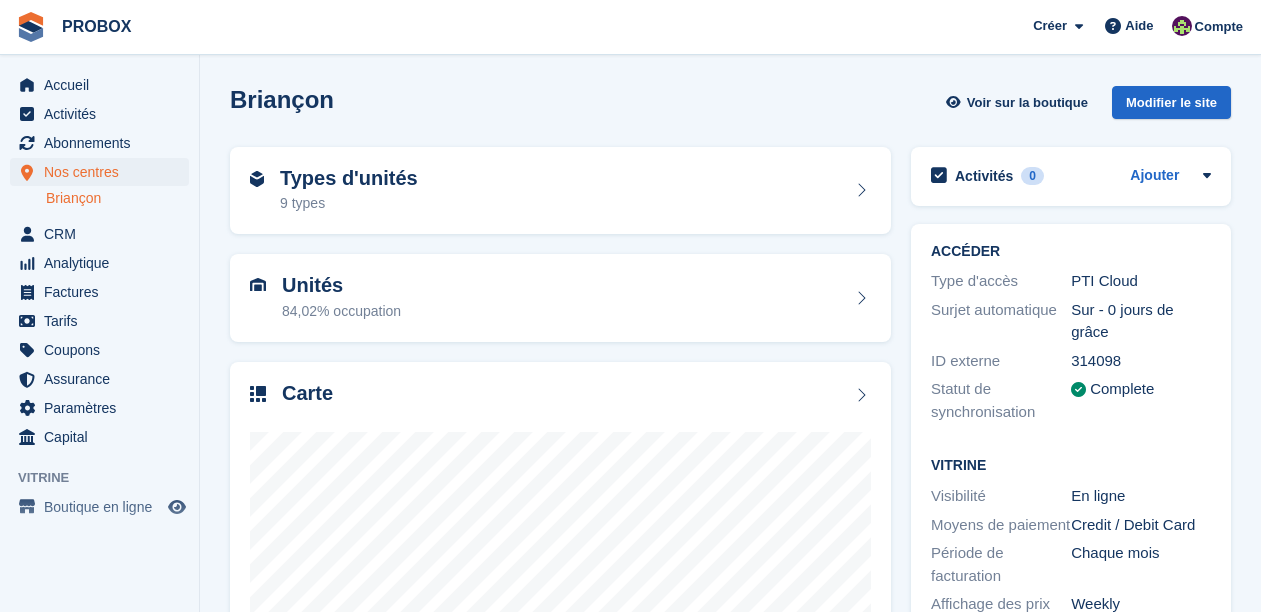 scroll, scrollTop: 0, scrollLeft: 0, axis: both 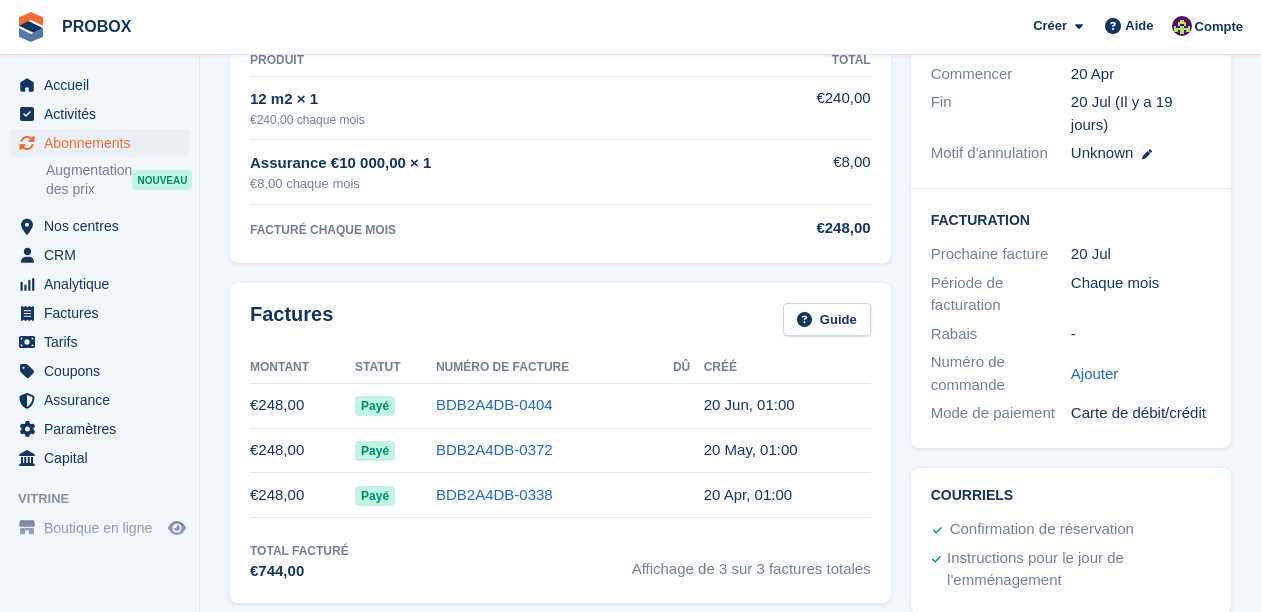 drag, startPoint x: 253, startPoint y: 406, endPoint x: 819, endPoint y: 493, distance: 572.64734 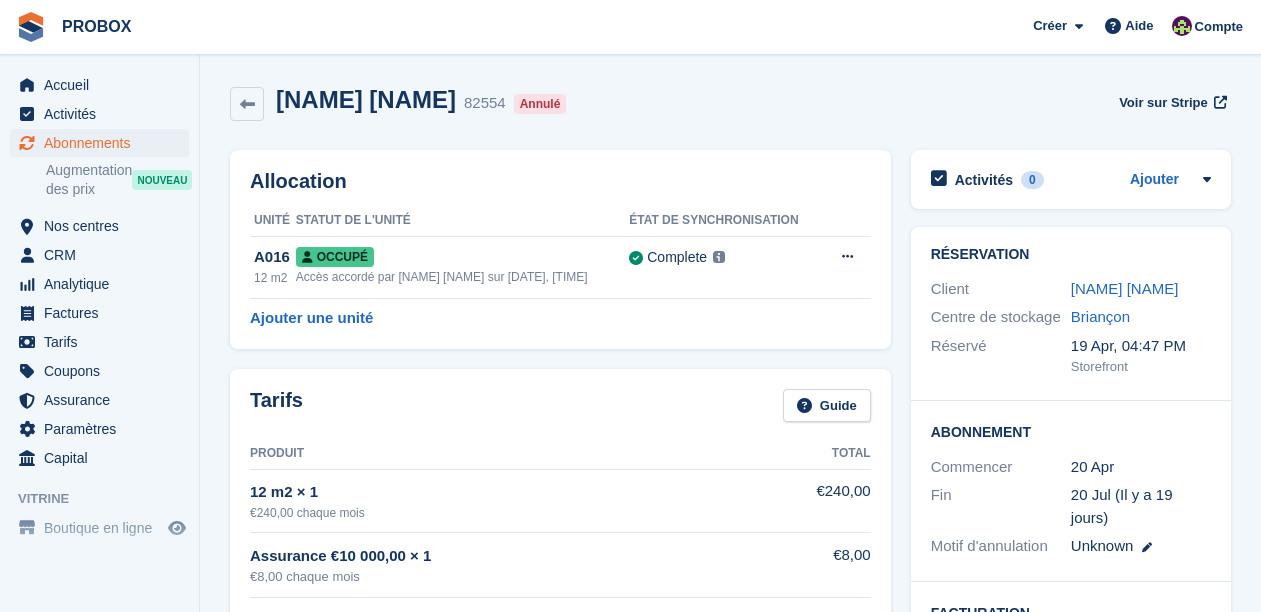 scroll, scrollTop: 1, scrollLeft: 0, axis: vertical 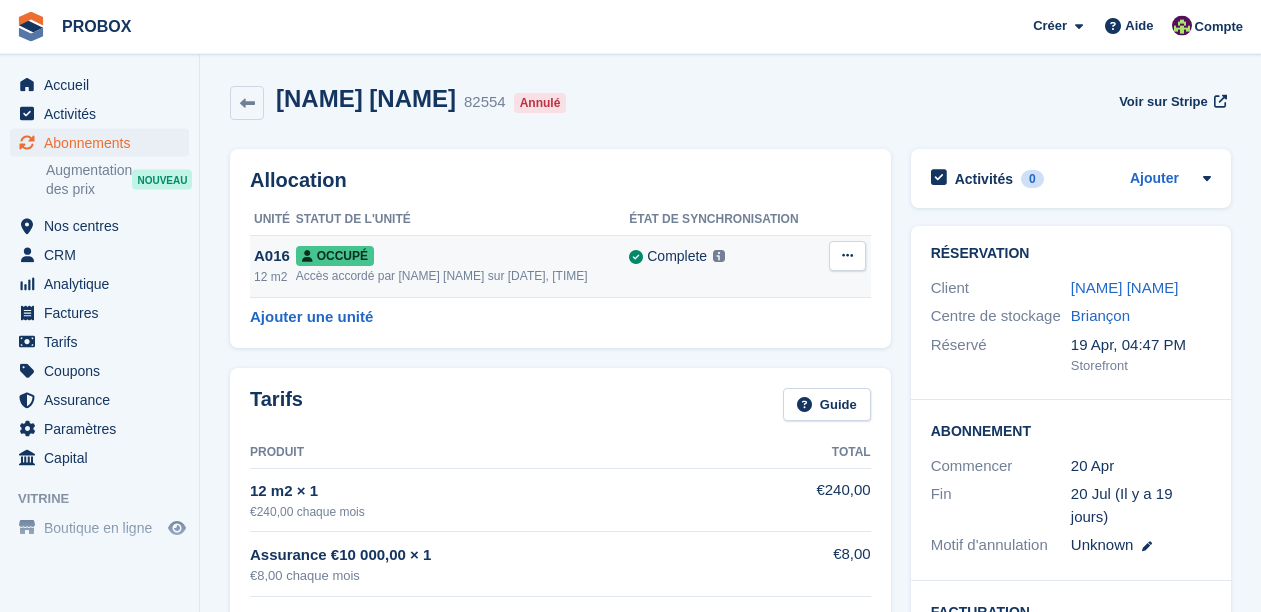 click on "Complete" at bounding box center (677, 256) 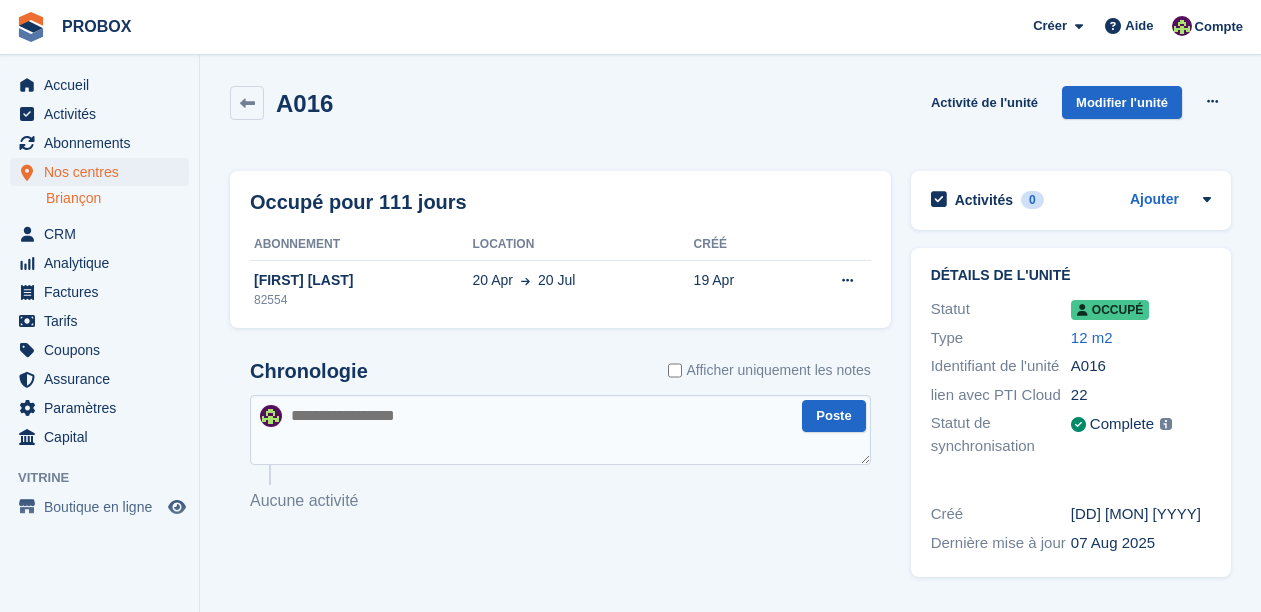 scroll, scrollTop: 0, scrollLeft: 0, axis: both 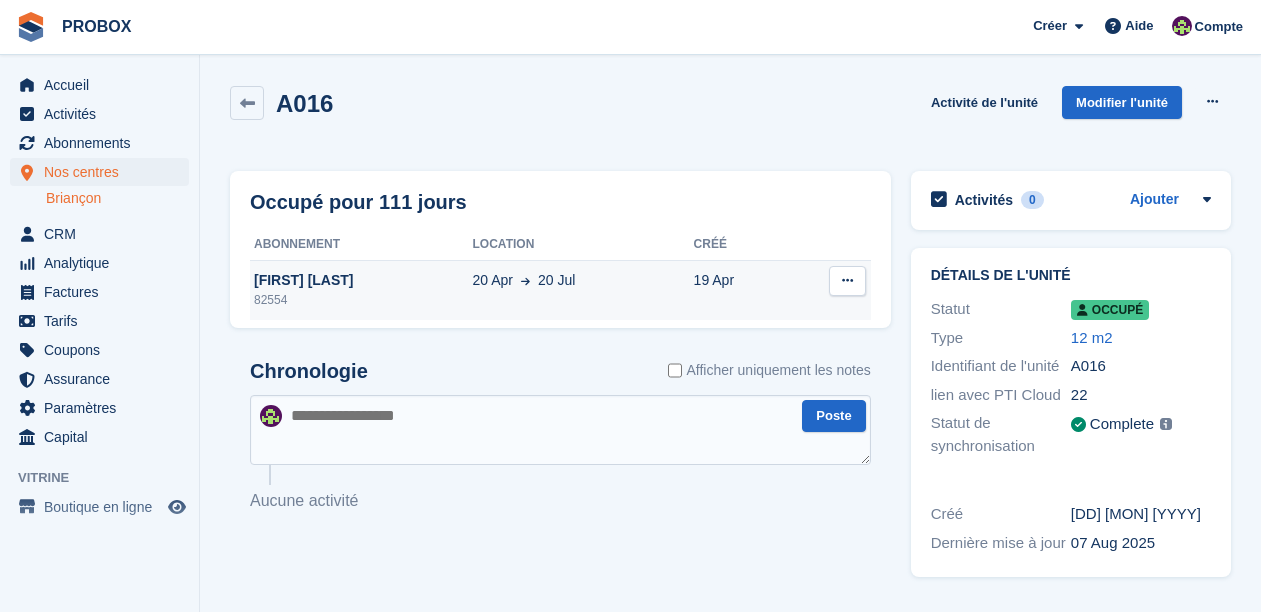 click at bounding box center [847, 281] 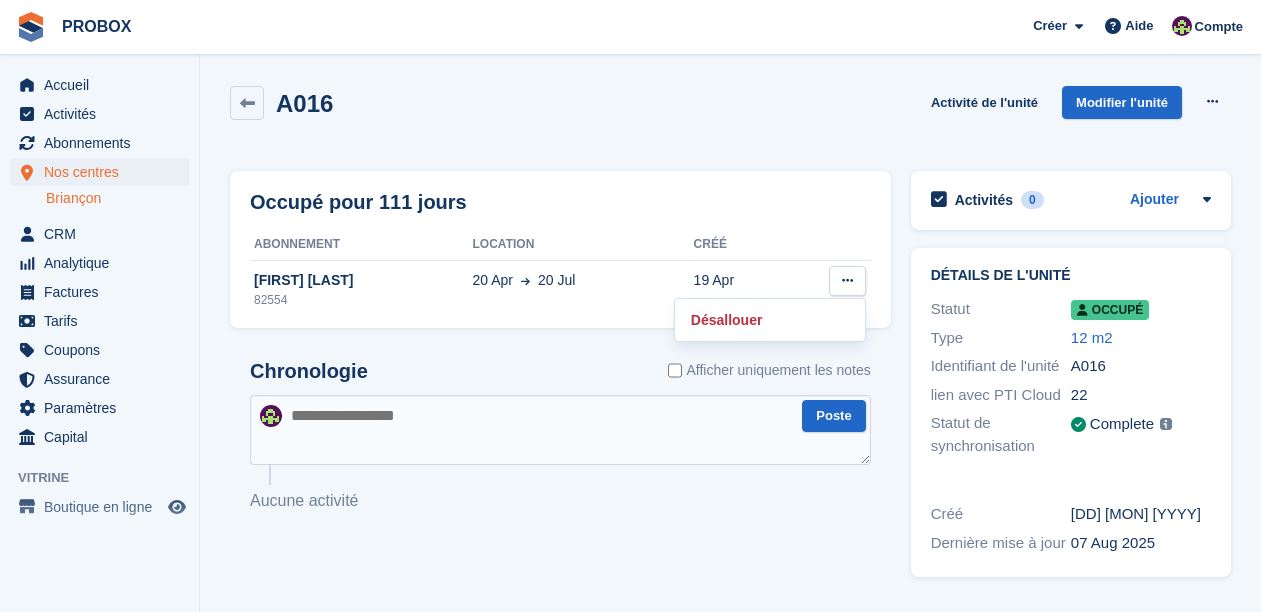 click on "A016
Activité de l'unité
Modifier l'unité
Sur-verrouillage
Désallouer" at bounding box center (730, 114) 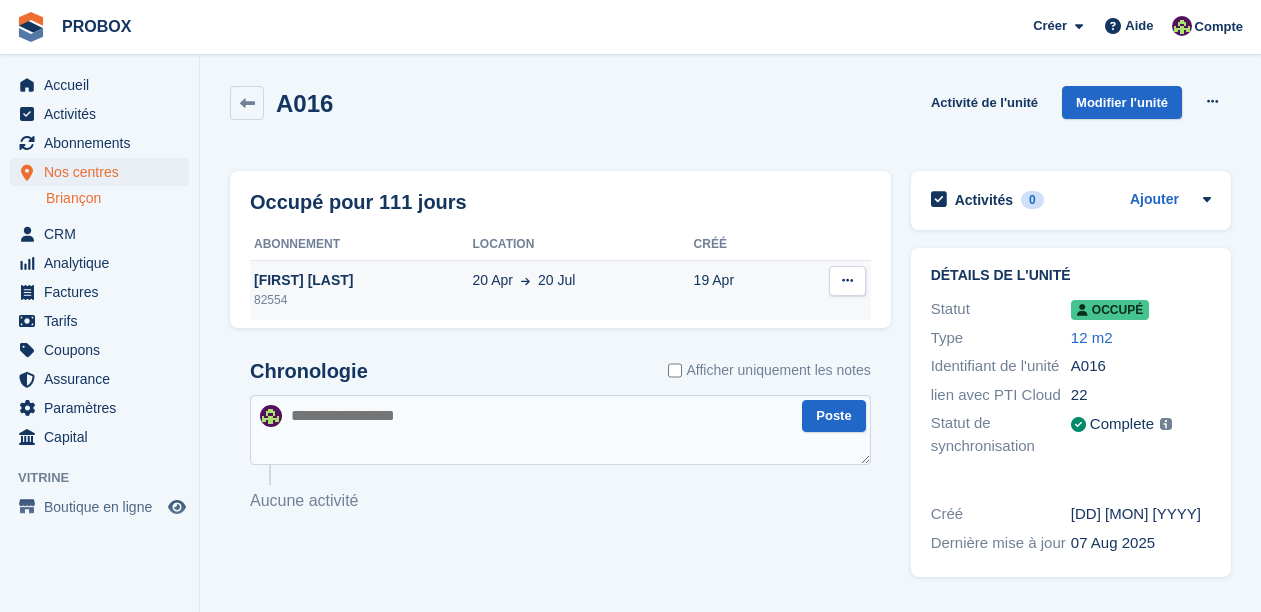 click on "alexandre teurlai" at bounding box center (361, 280) 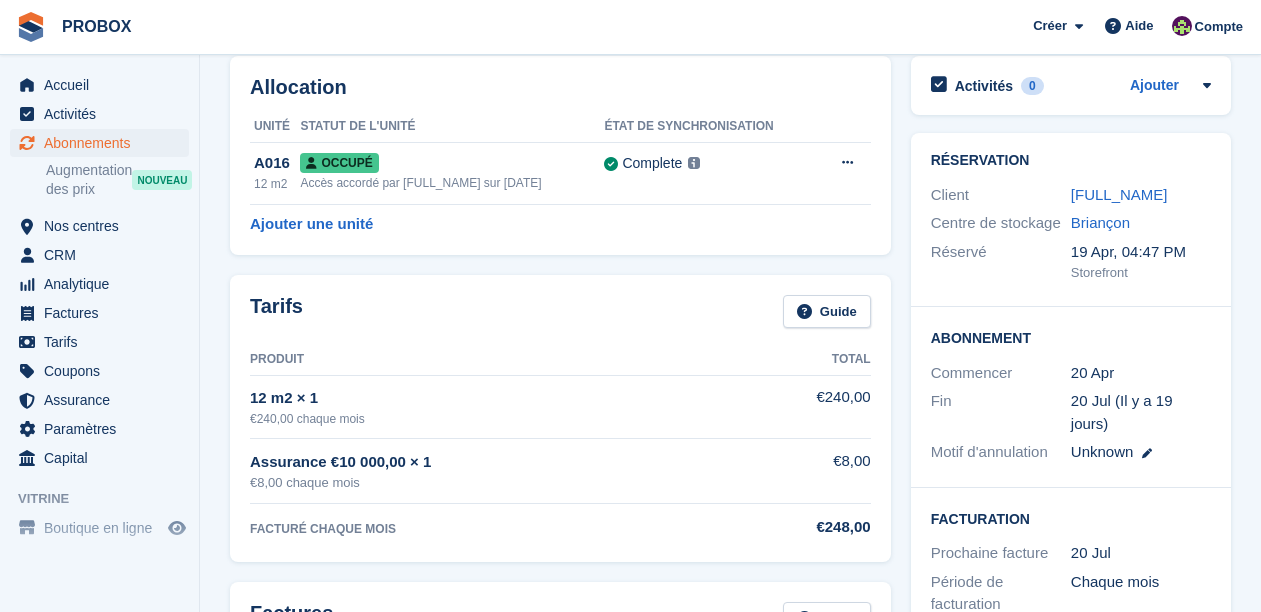 scroll, scrollTop: 74, scrollLeft: 0, axis: vertical 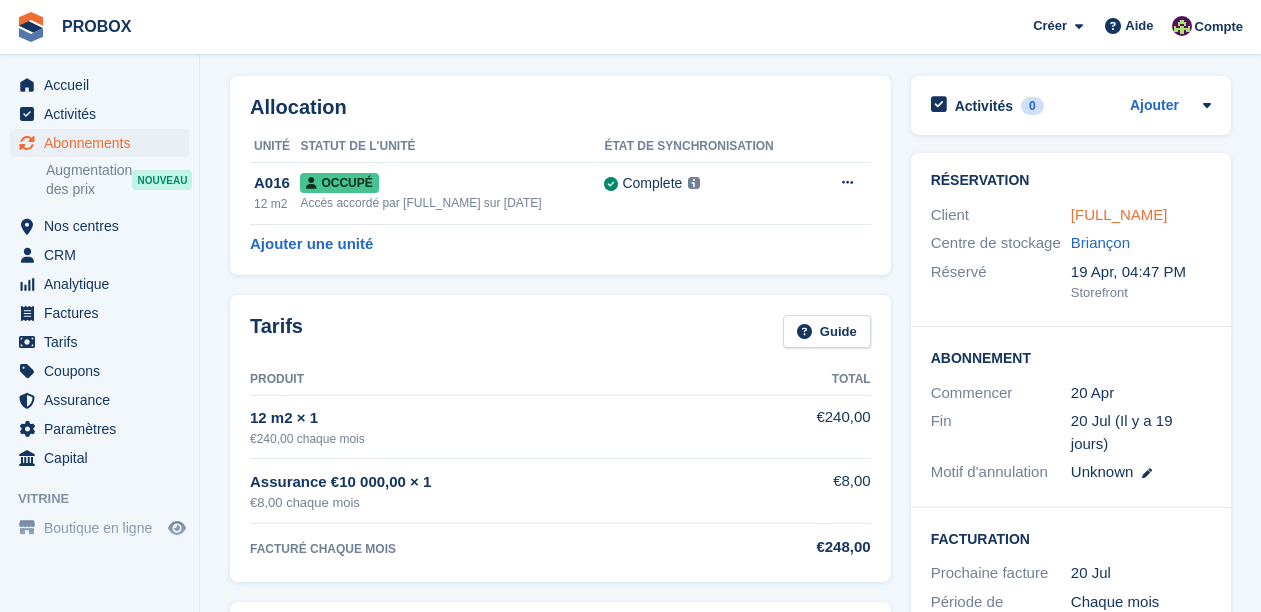 click on "alexandre teurlai" at bounding box center (1119, 214) 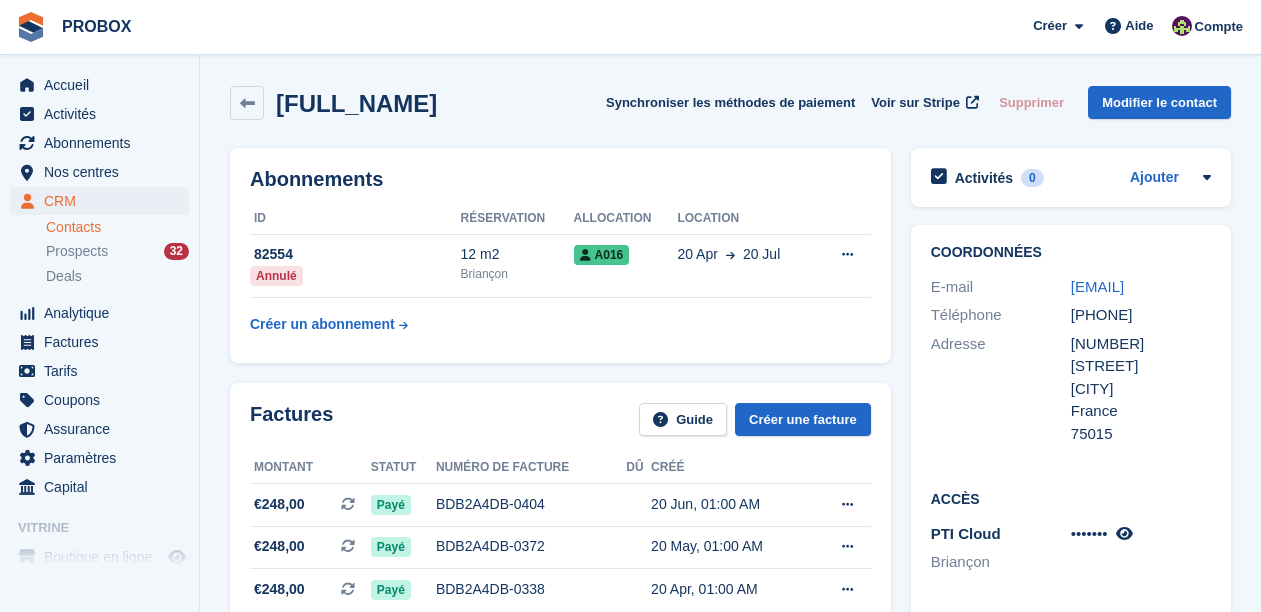 scroll, scrollTop: 2, scrollLeft: 0, axis: vertical 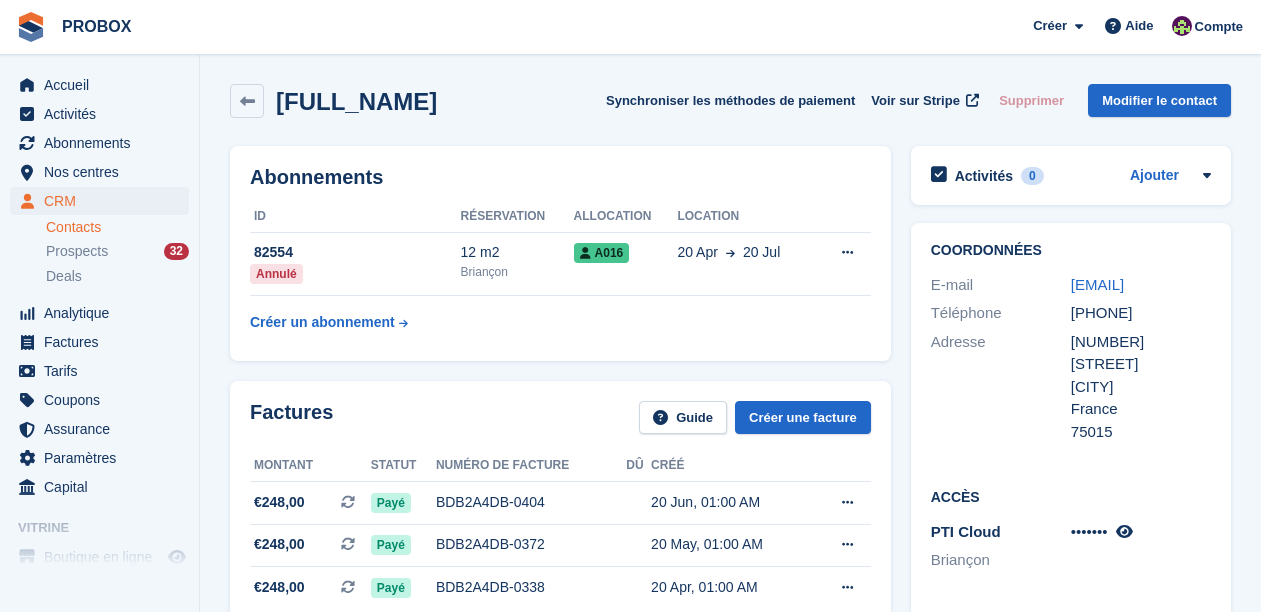 drag, startPoint x: 1201, startPoint y: 287, endPoint x: 1063, endPoint y: 289, distance: 138.0145 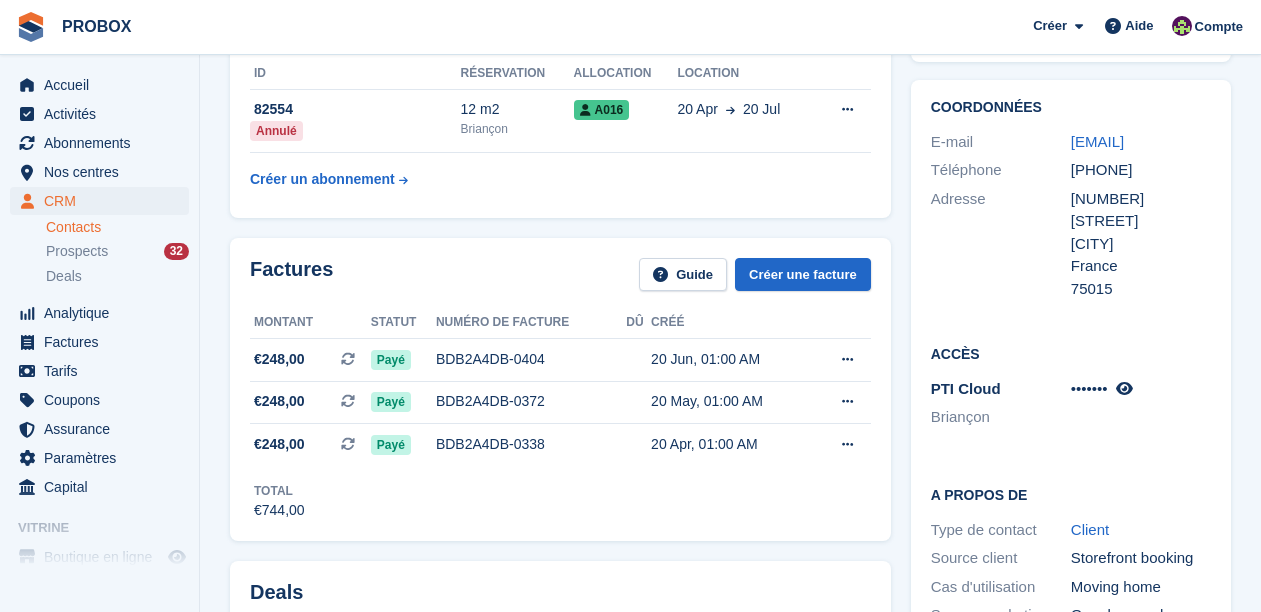 scroll, scrollTop: 162, scrollLeft: 0, axis: vertical 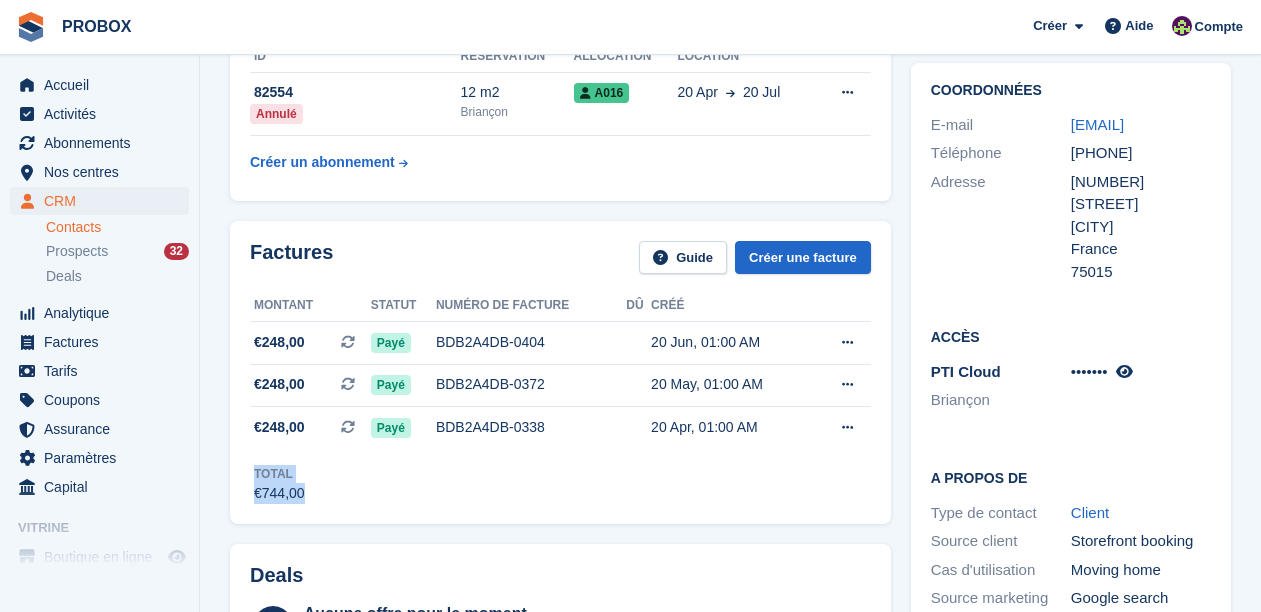drag, startPoint x: 251, startPoint y: 257, endPoint x: 687, endPoint y: 500, distance: 499.14426 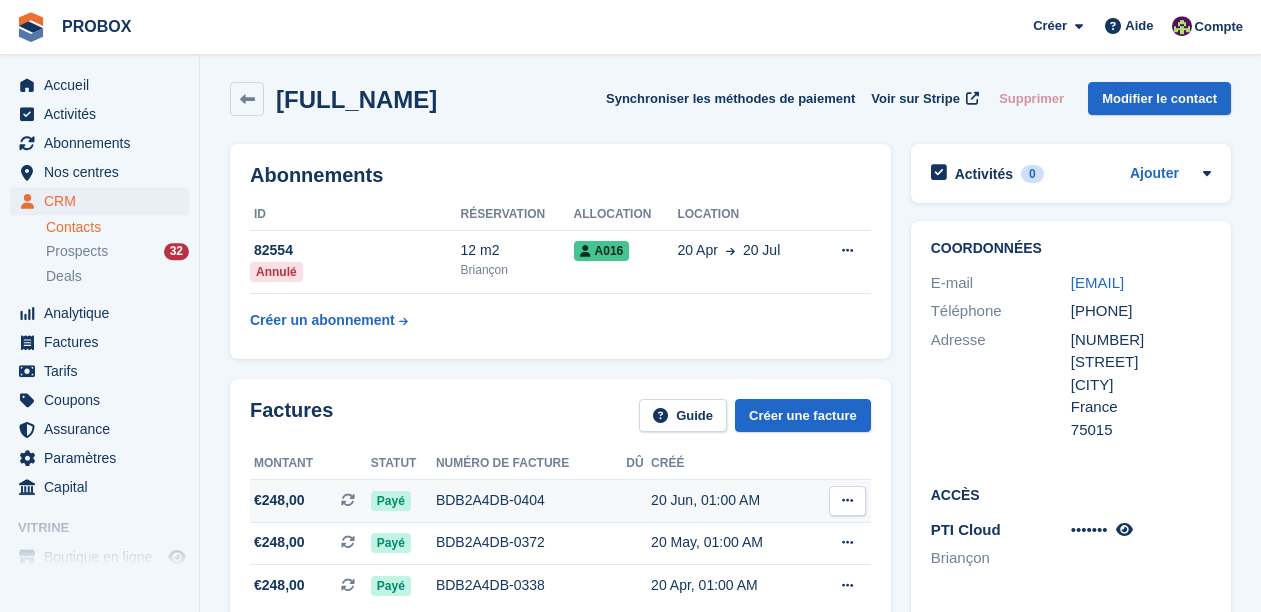 scroll, scrollTop: 6, scrollLeft: 0, axis: vertical 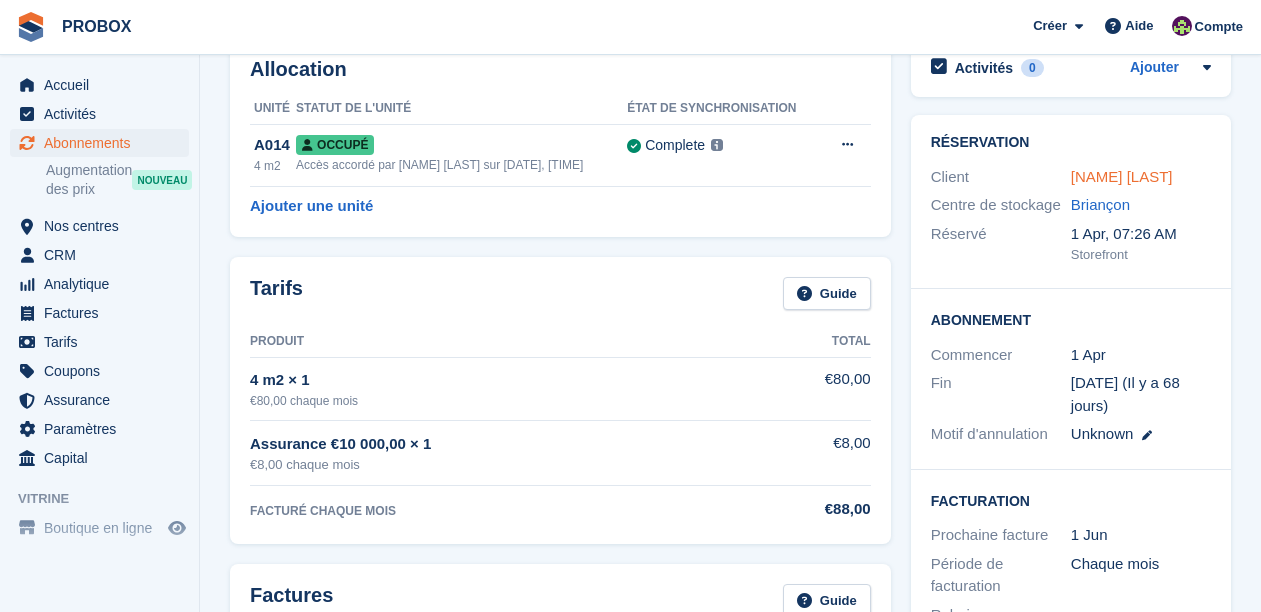 click on "Sandrine Mille" at bounding box center (1122, 176) 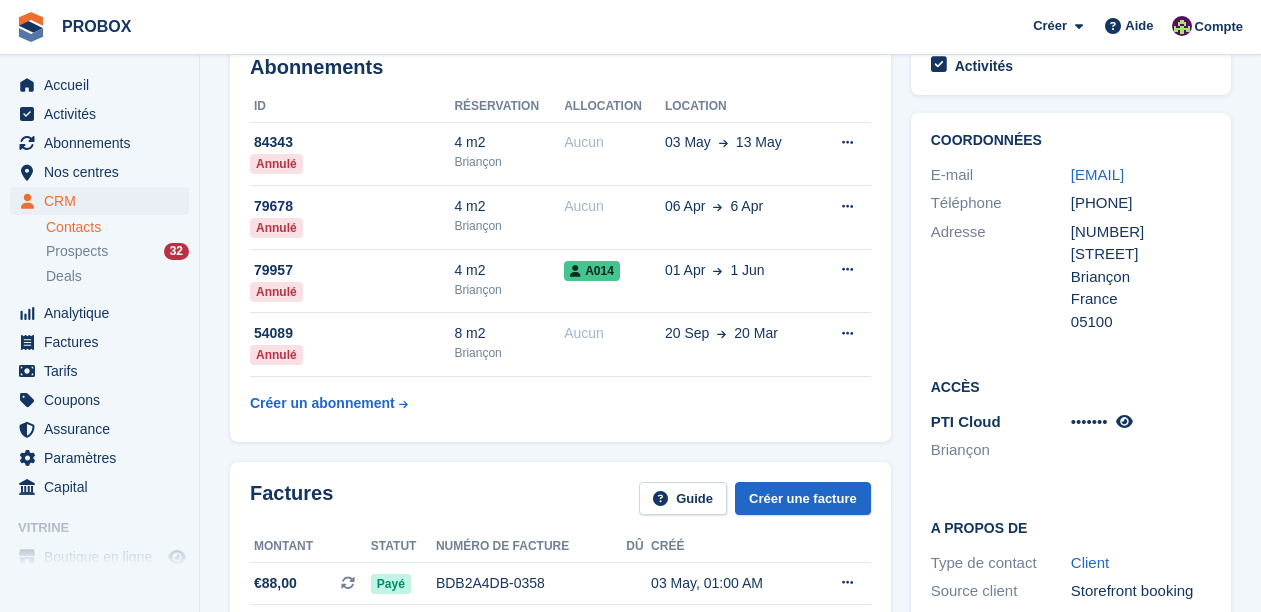 scroll, scrollTop: 0, scrollLeft: 0, axis: both 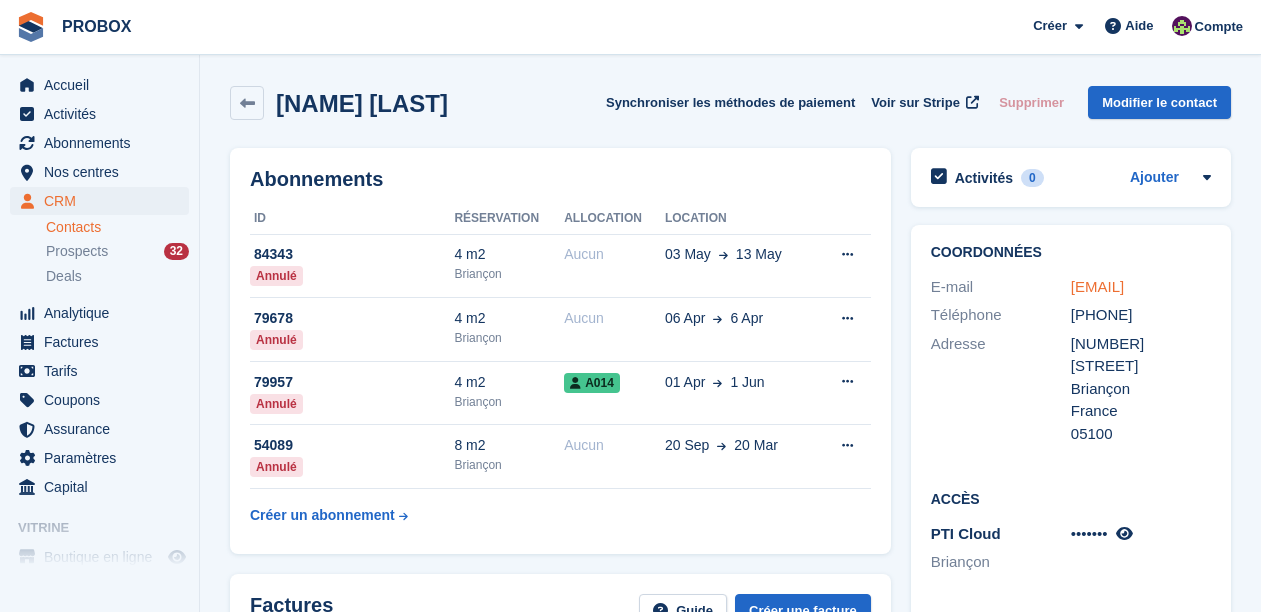 drag, startPoint x: 1148, startPoint y: 314, endPoint x: 1072, endPoint y: 290, distance: 79.69943 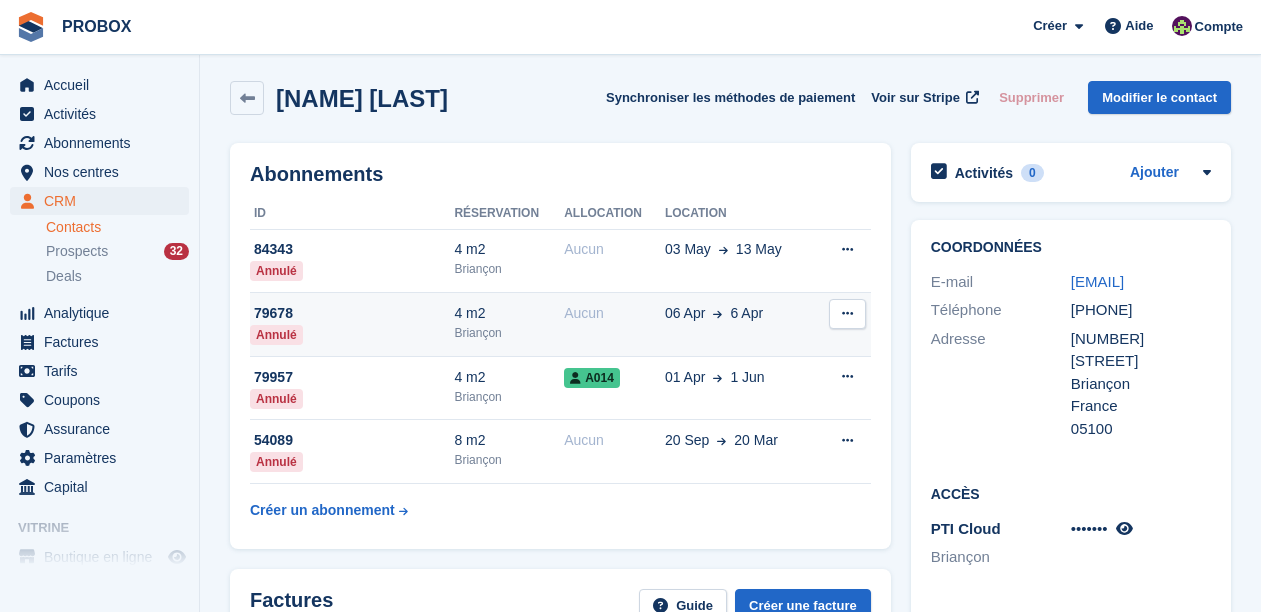 scroll, scrollTop: 0, scrollLeft: 0, axis: both 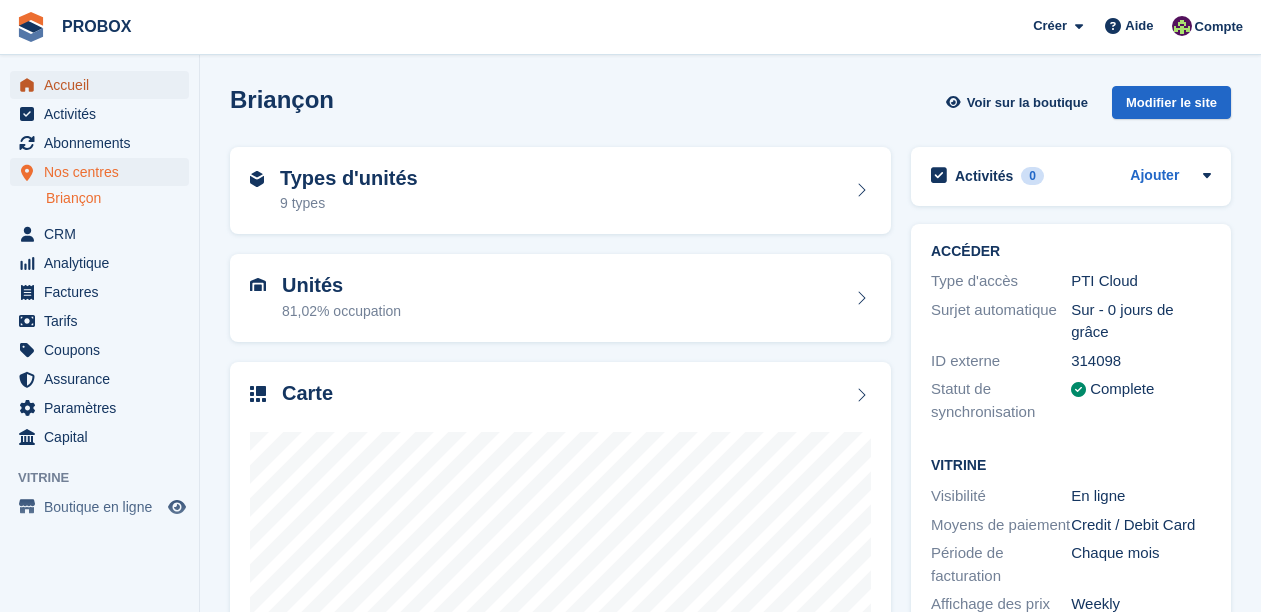 click on "Accueil" at bounding box center (104, 85) 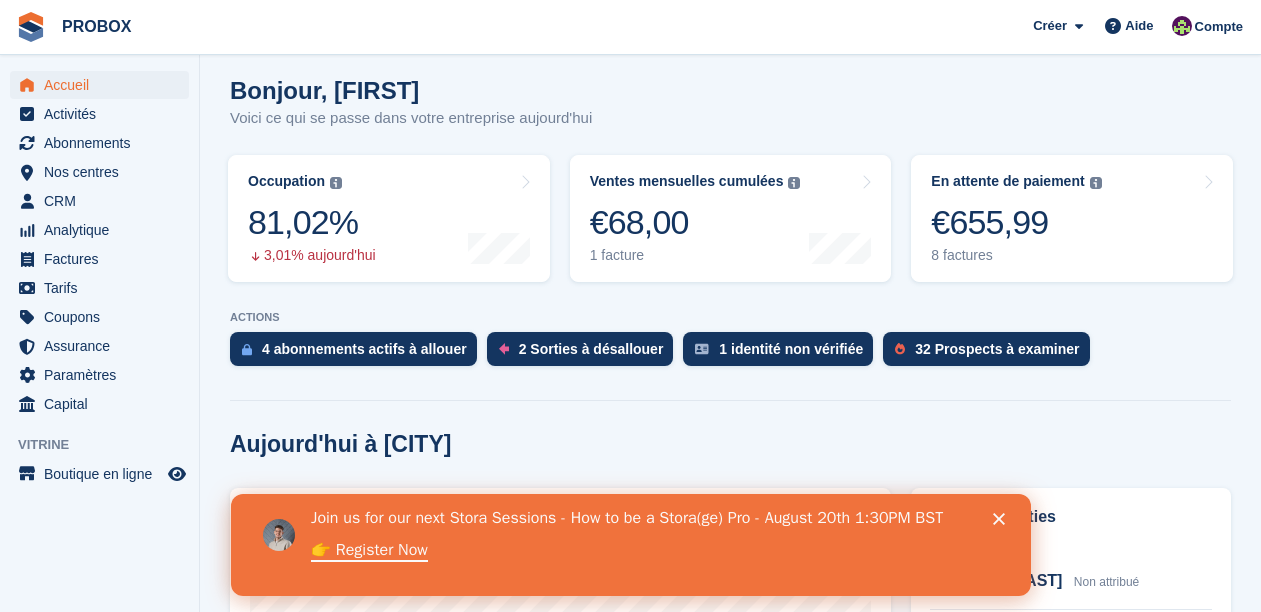 scroll, scrollTop: 215, scrollLeft: 0, axis: vertical 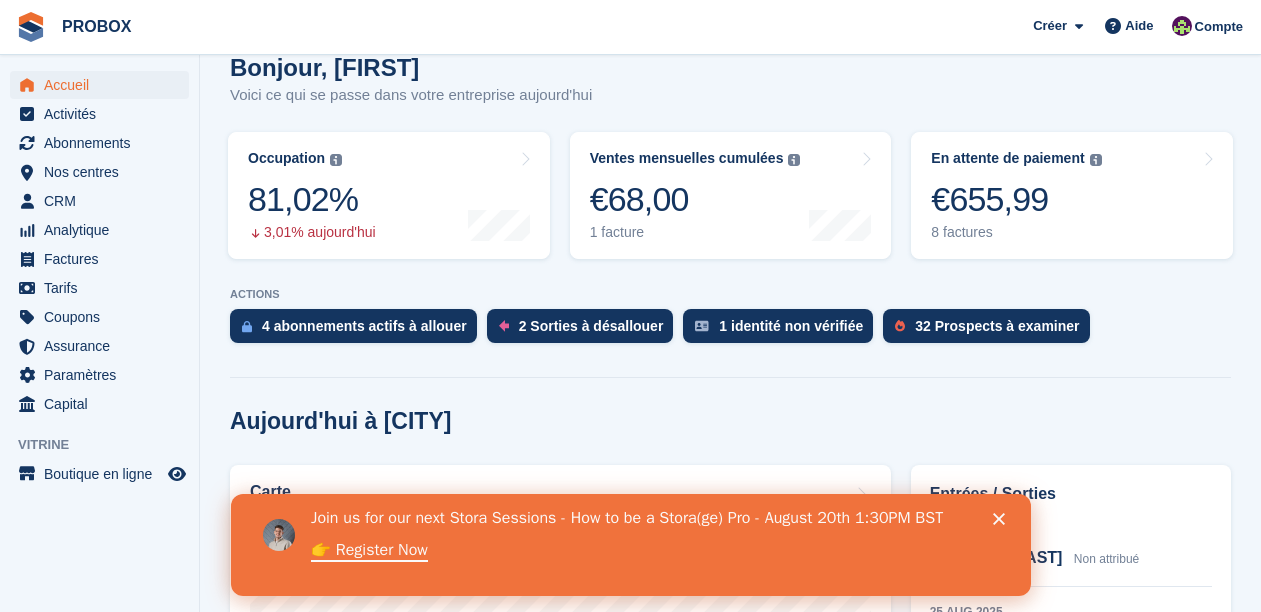 click 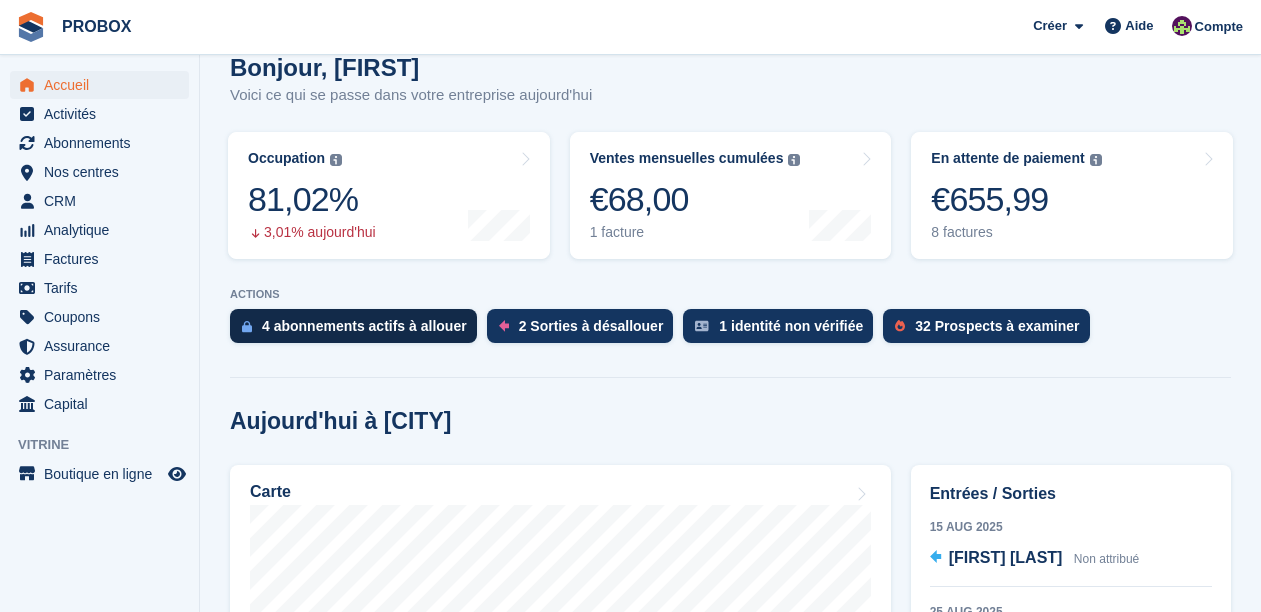 click on "4
abonnements actifs à allouer" at bounding box center [364, 326] 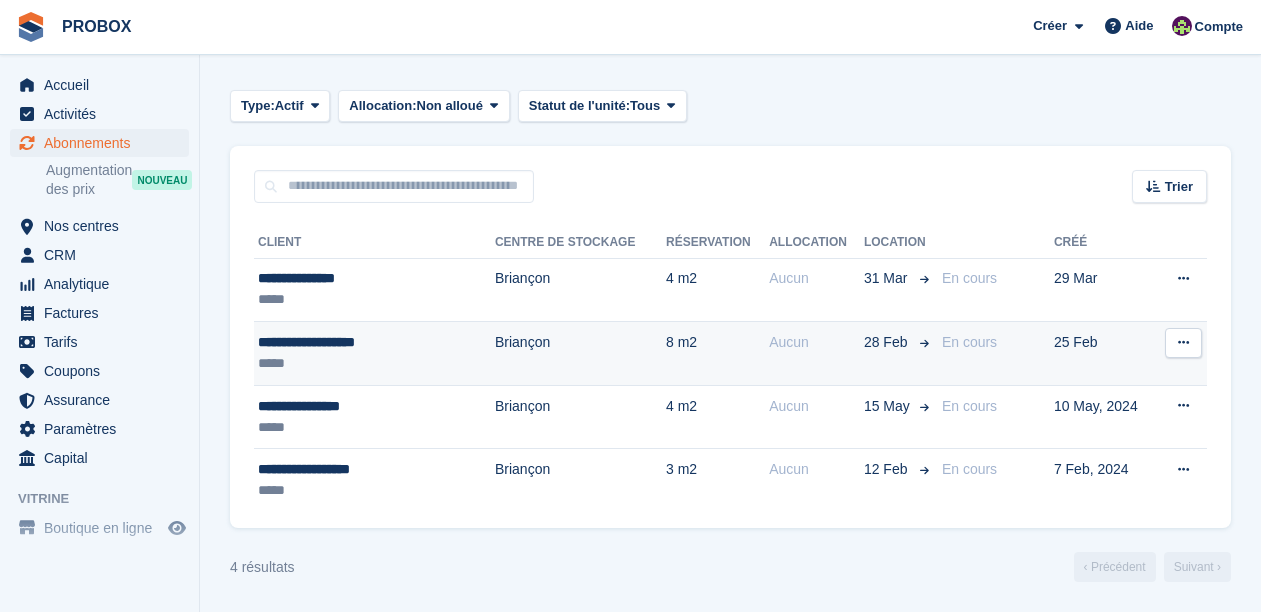 scroll, scrollTop: 0, scrollLeft: 0, axis: both 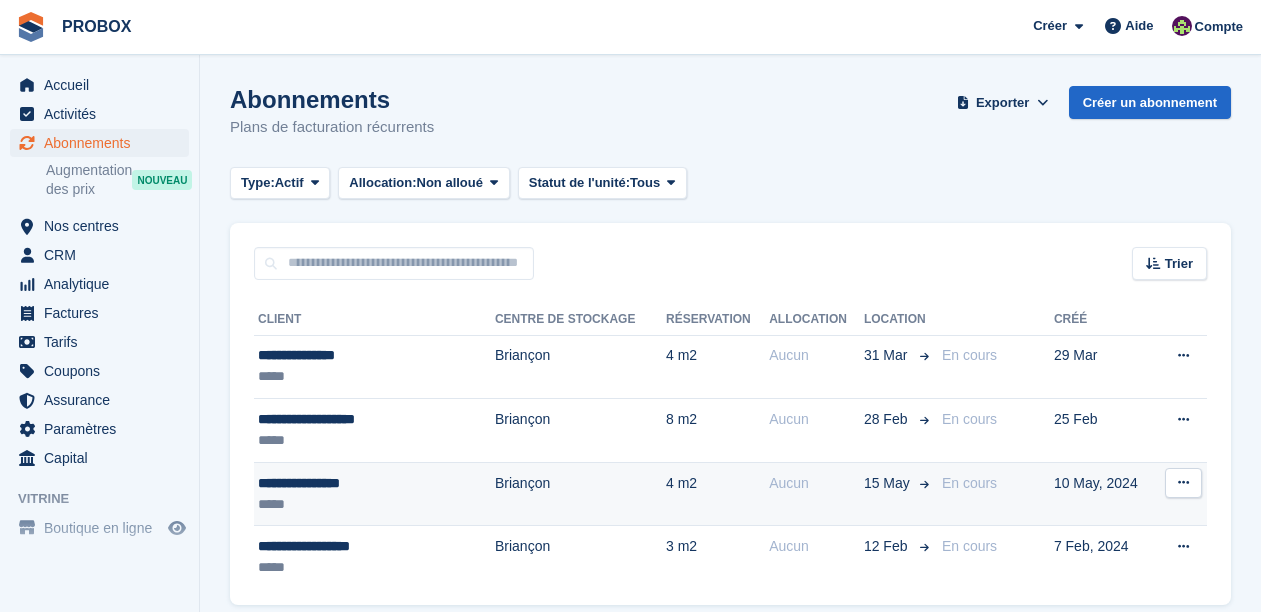 click on "*****" at bounding box center (355, 504) 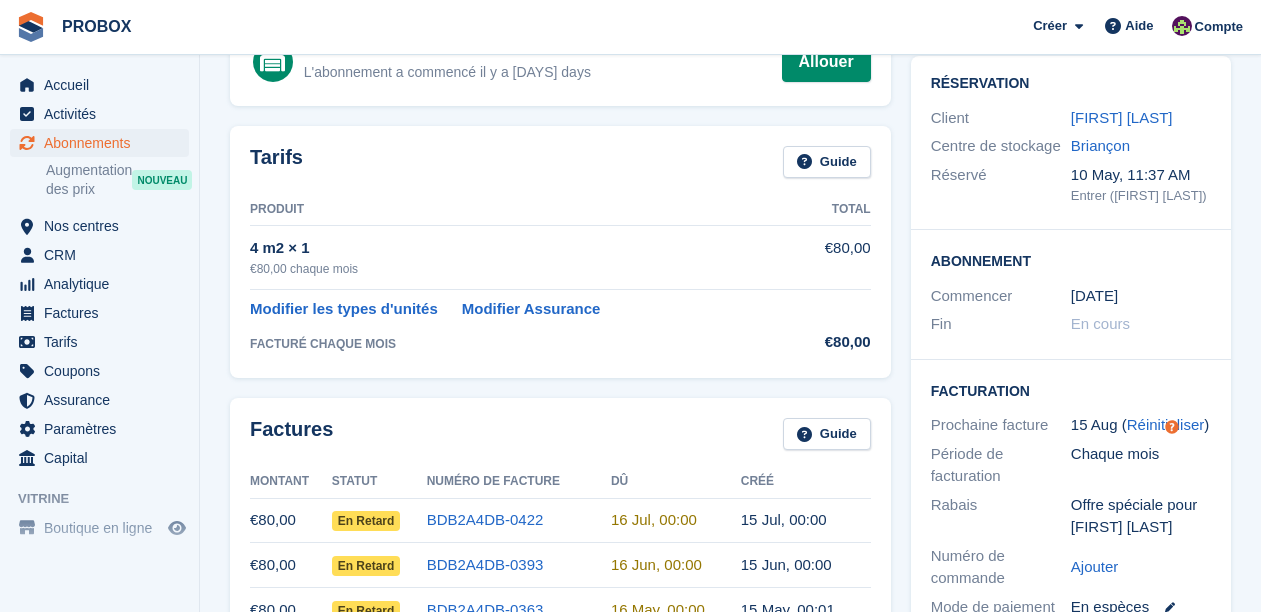 scroll, scrollTop: 0, scrollLeft: 0, axis: both 